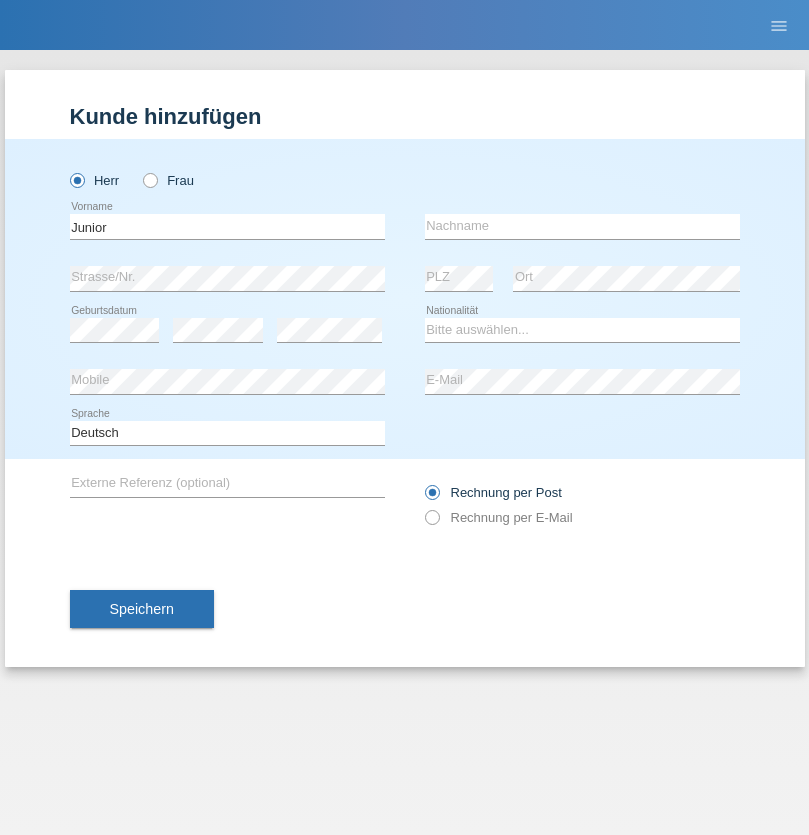 scroll, scrollTop: 0, scrollLeft: 0, axis: both 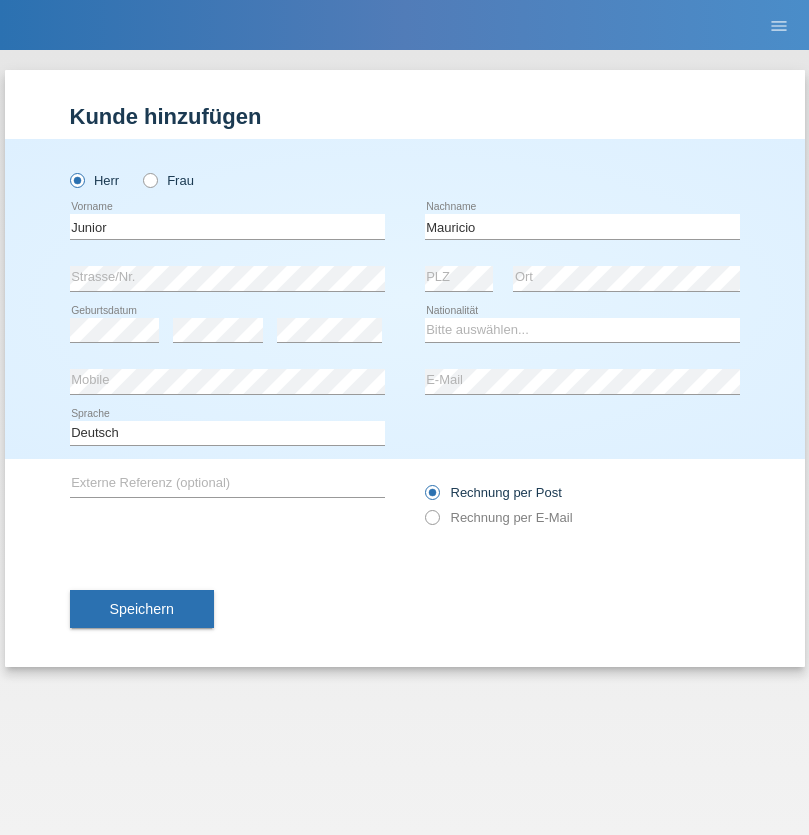 type on "Mauricio" 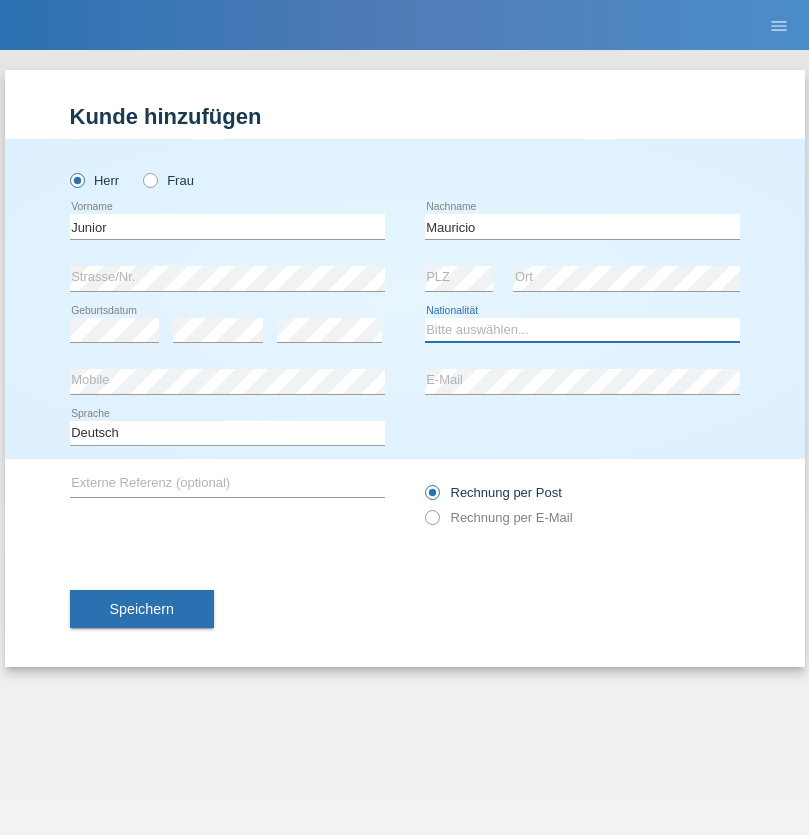 select on "CH" 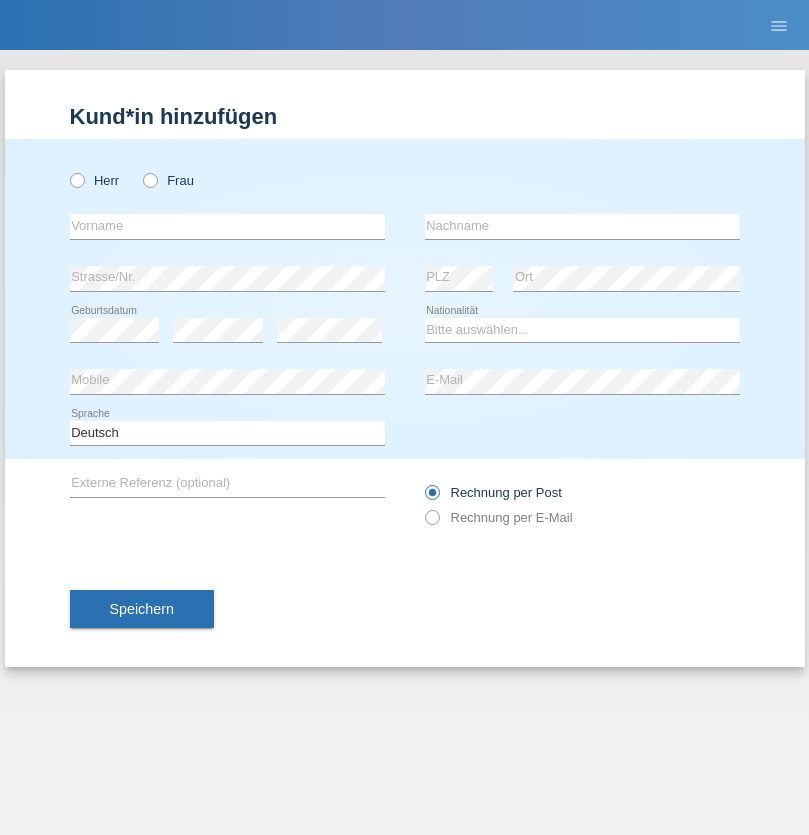 scroll, scrollTop: 0, scrollLeft: 0, axis: both 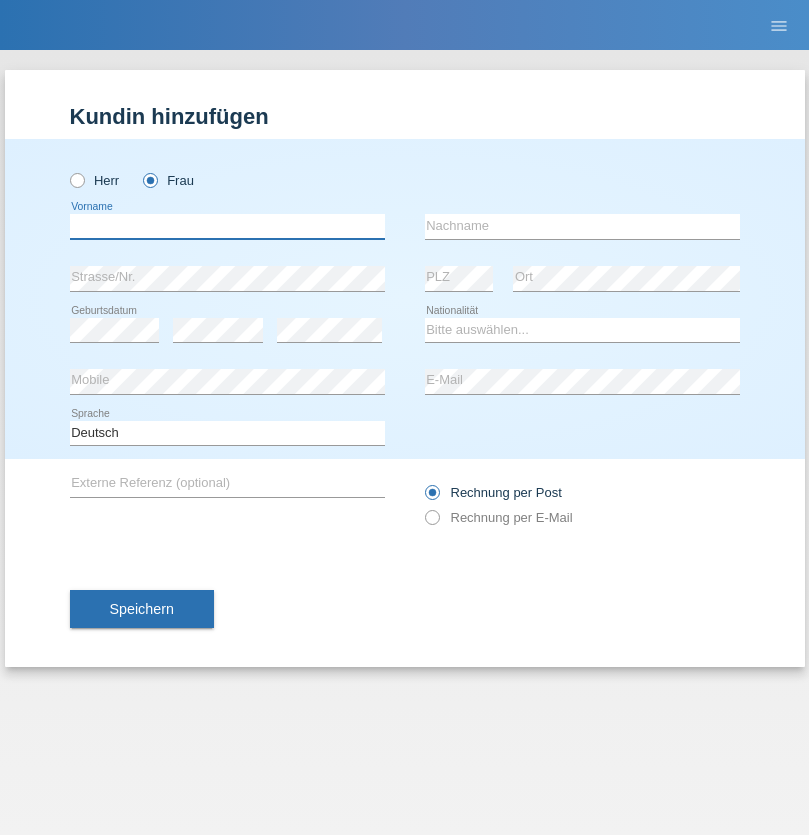 click at bounding box center (227, 226) 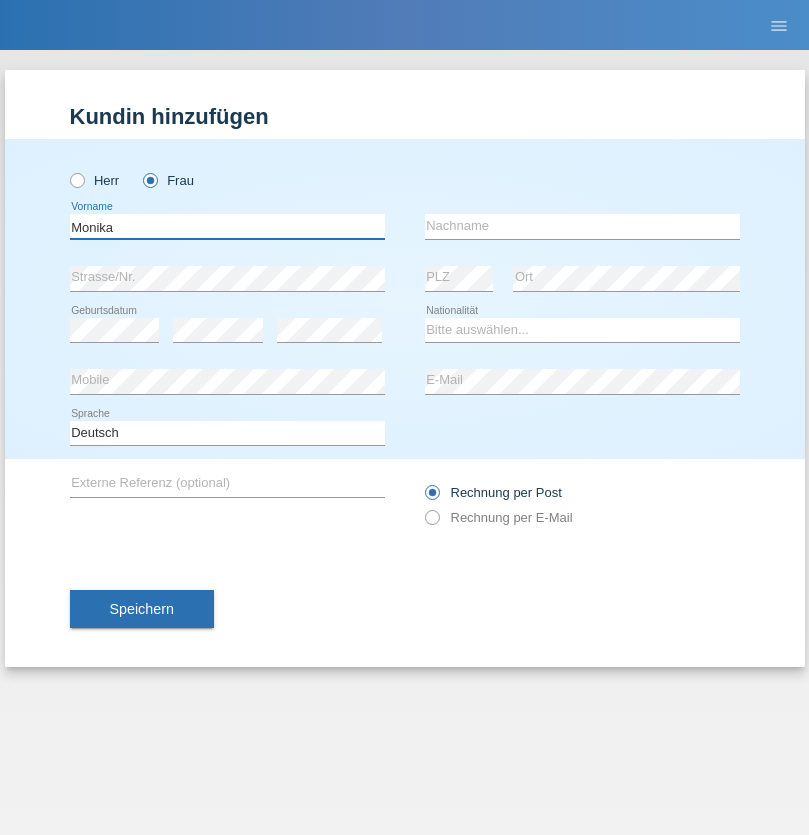 type on "Monika" 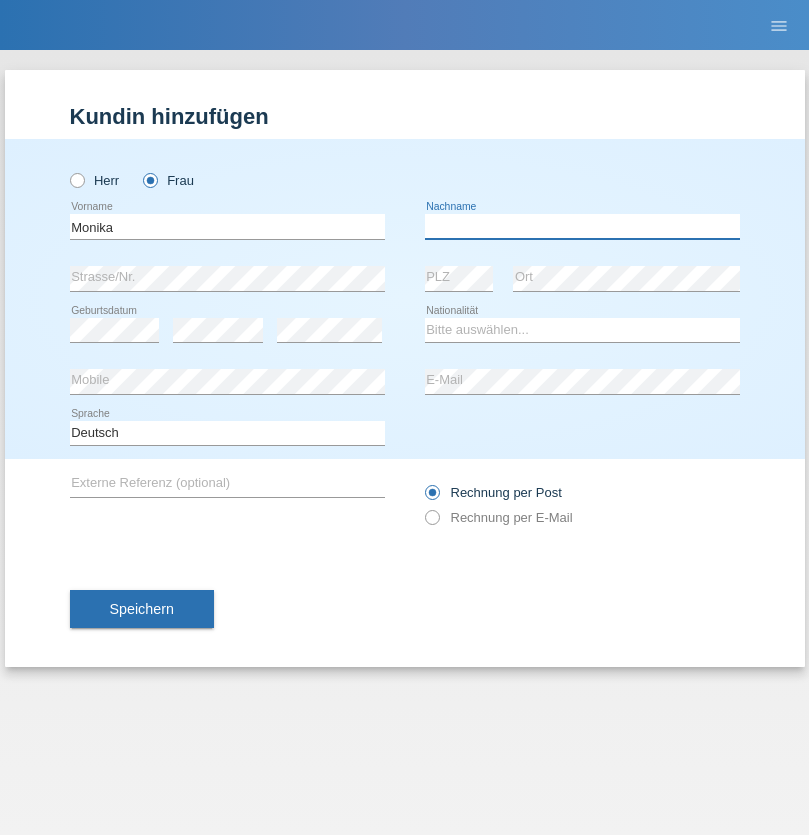 click at bounding box center [582, 226] 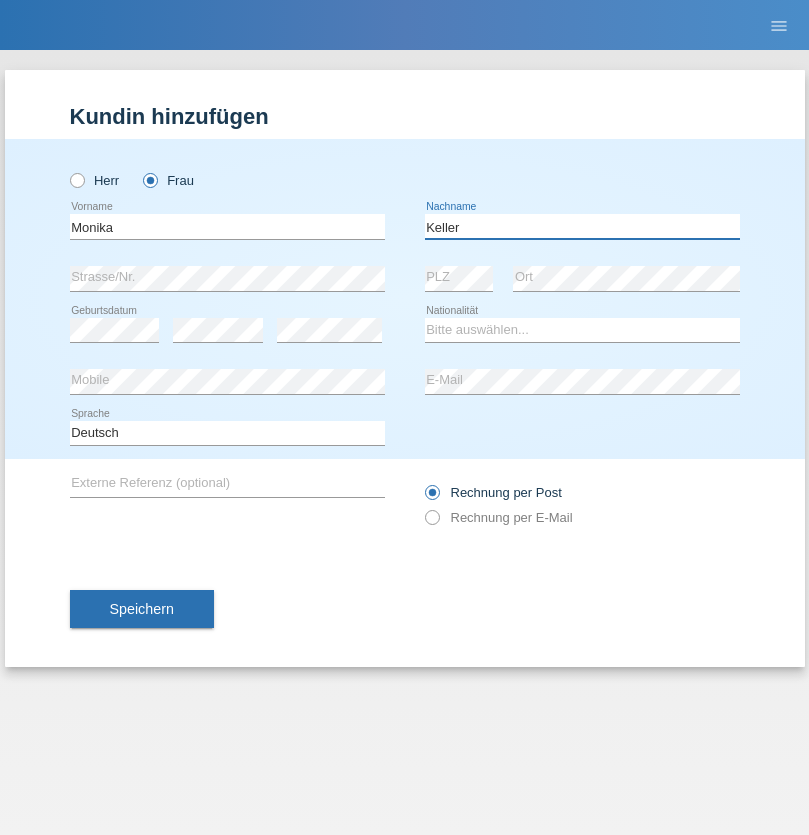 type on "Keller" 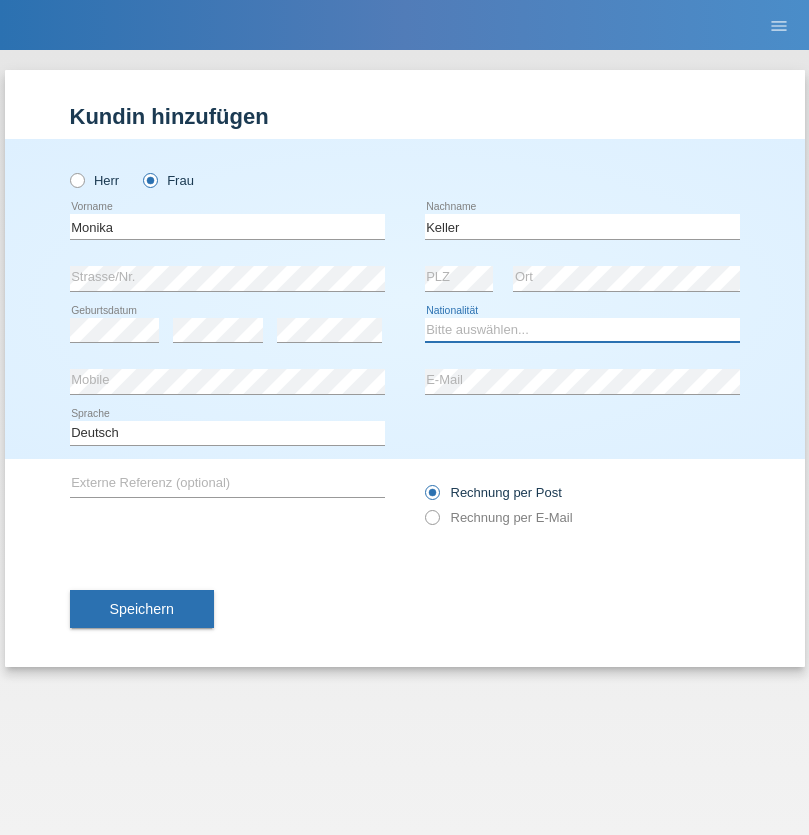 select on "CH" 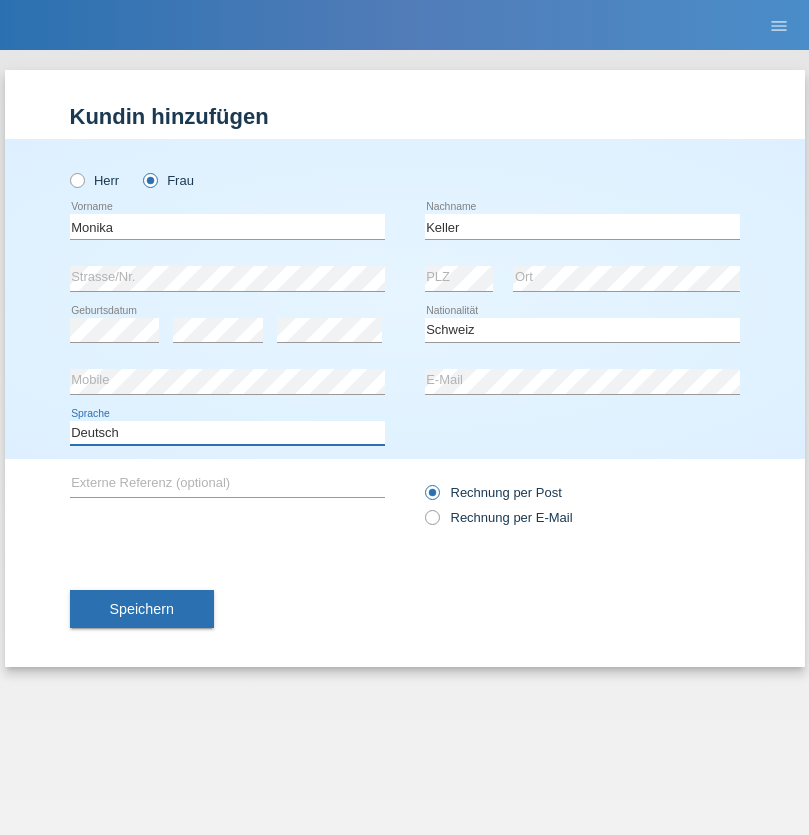 select on "en" 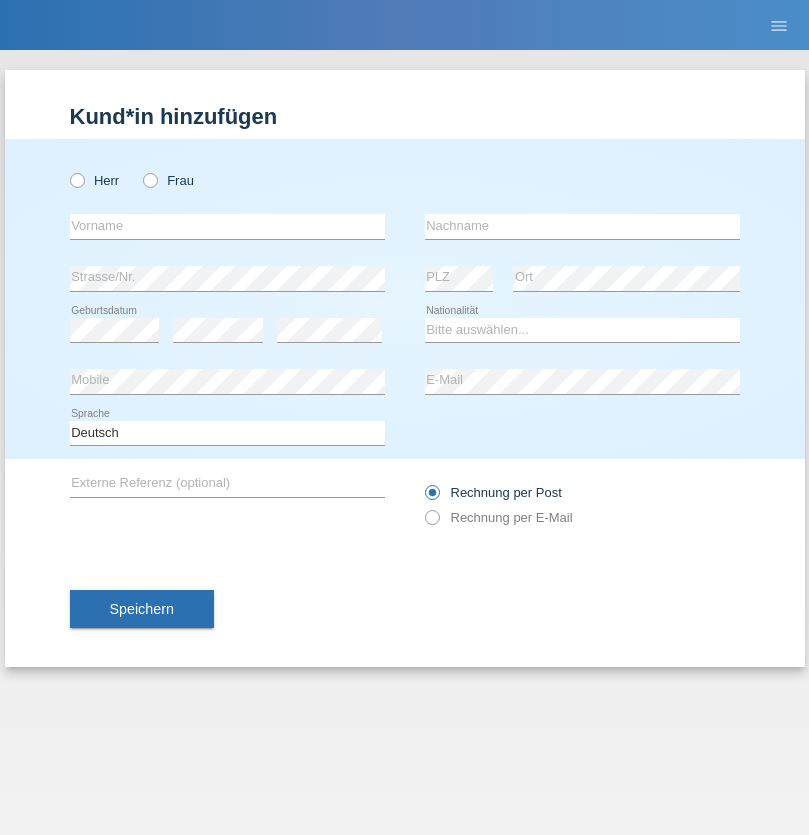 scroll, scrollTop: 0, scrollLeft: 0, axis: both 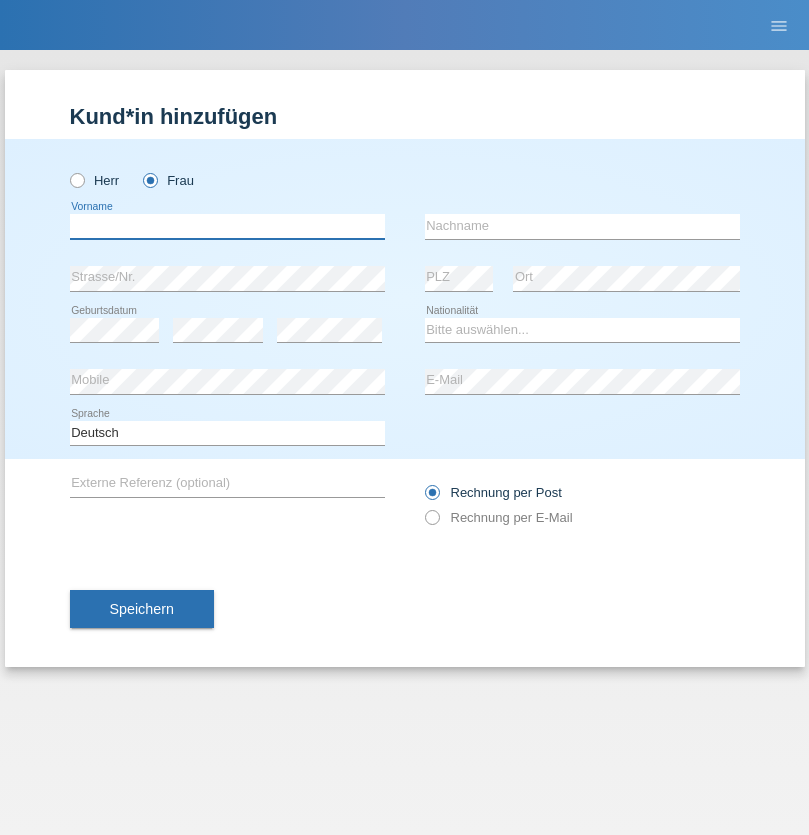 click at bounding box center [227, 226] 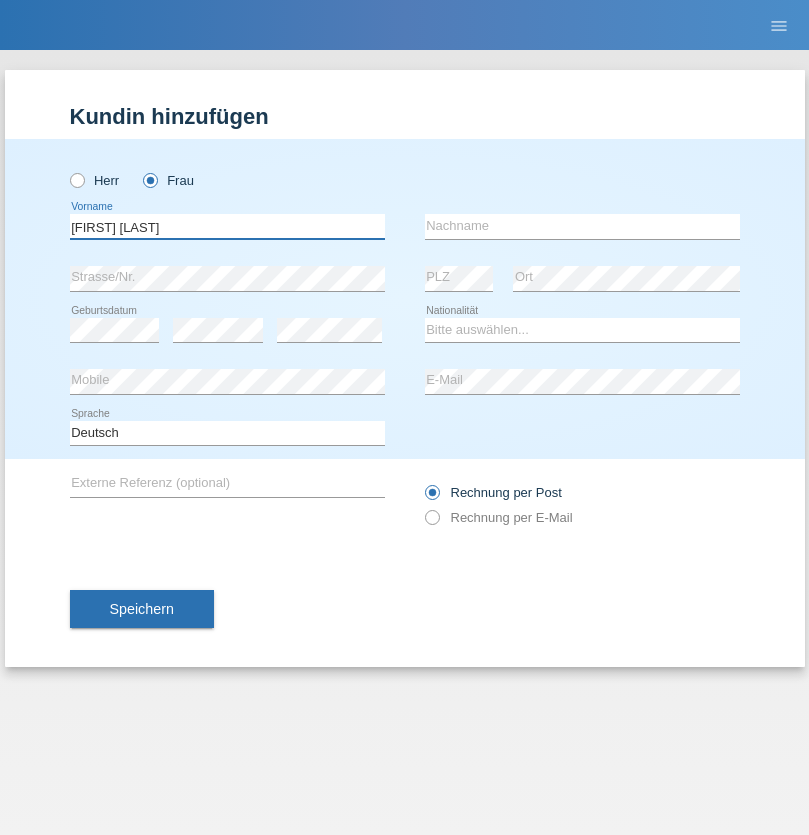 type on "Maria Fernanda" 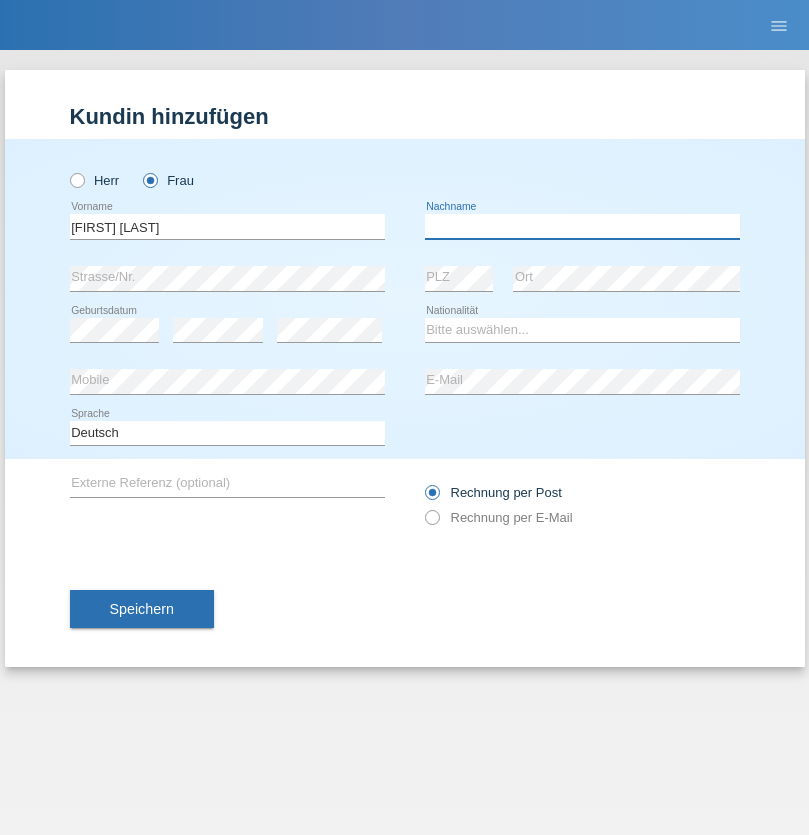 click at bounding box center [582, 226] 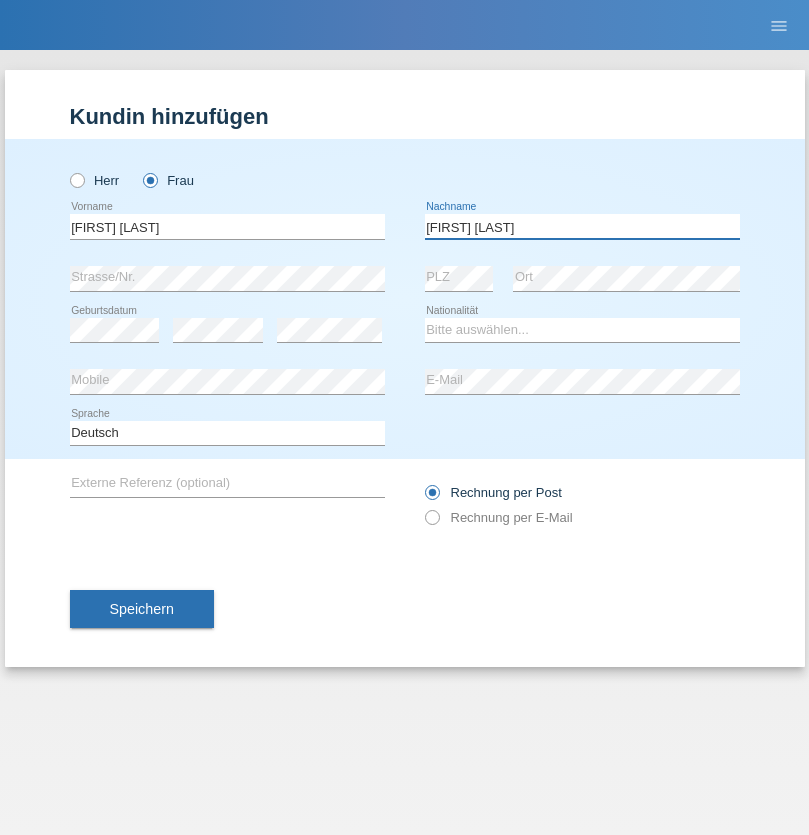 type on "Knusel Campillo" 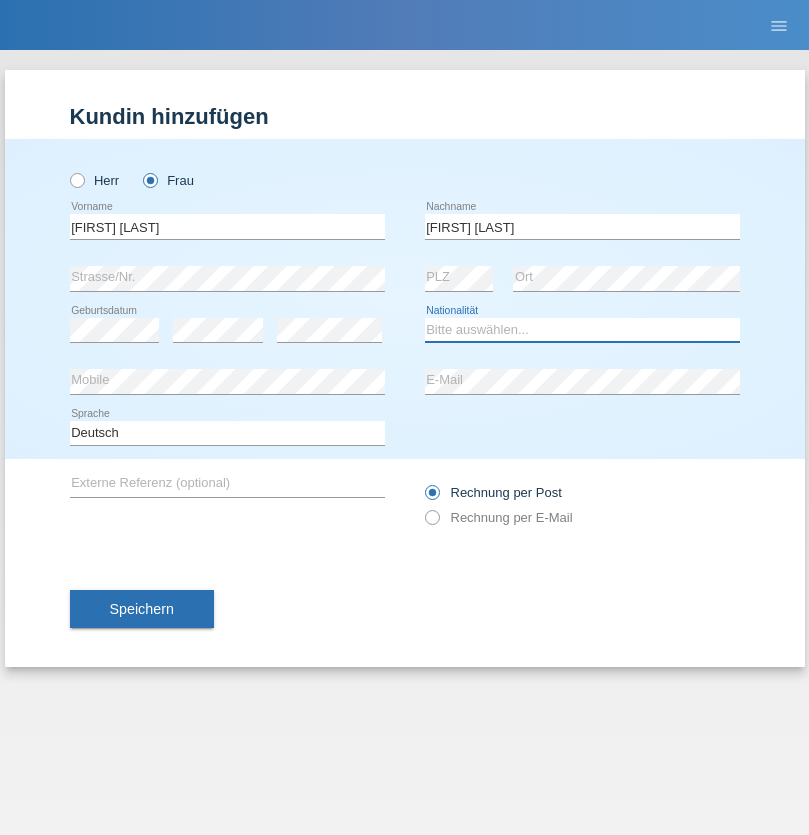 select on "CH" 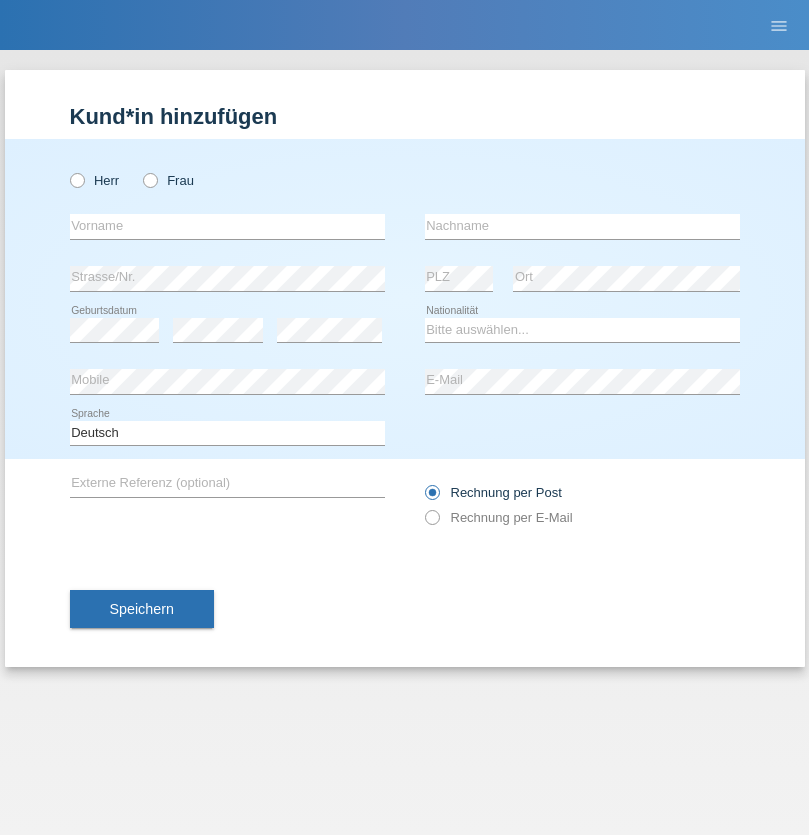 scroll, scrollTop: 0, scrollLeft: 0, axis: both 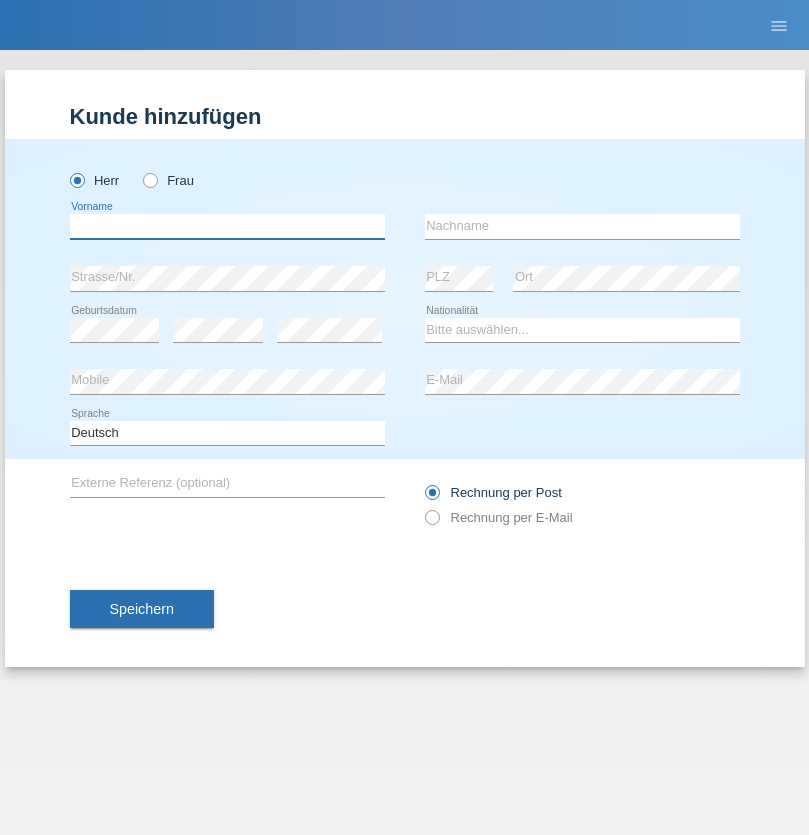 click at bounding box center [227, 226] 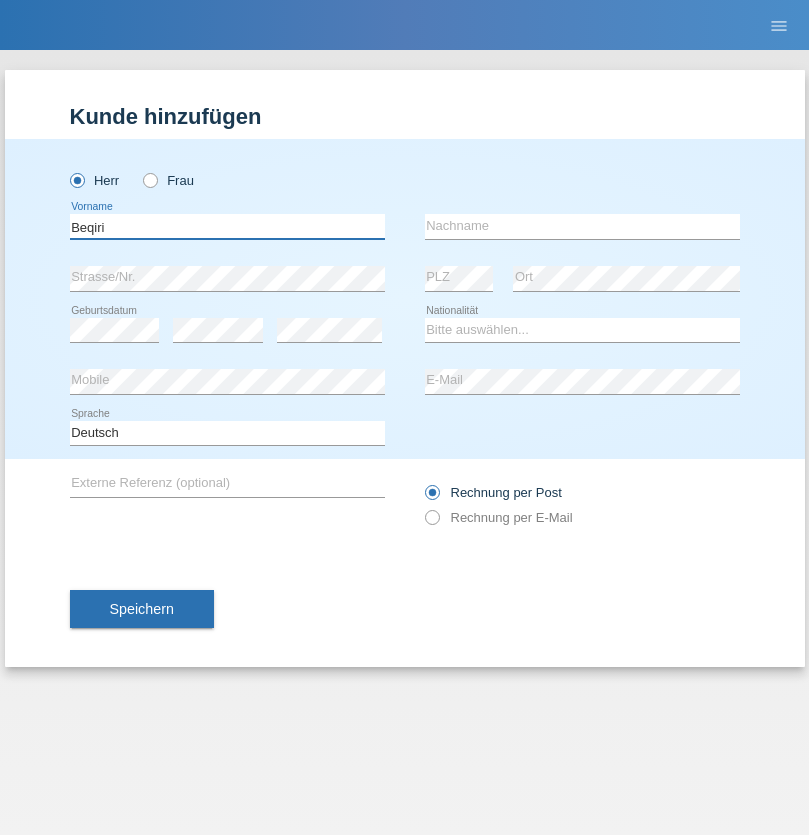 type on "Beqiri" 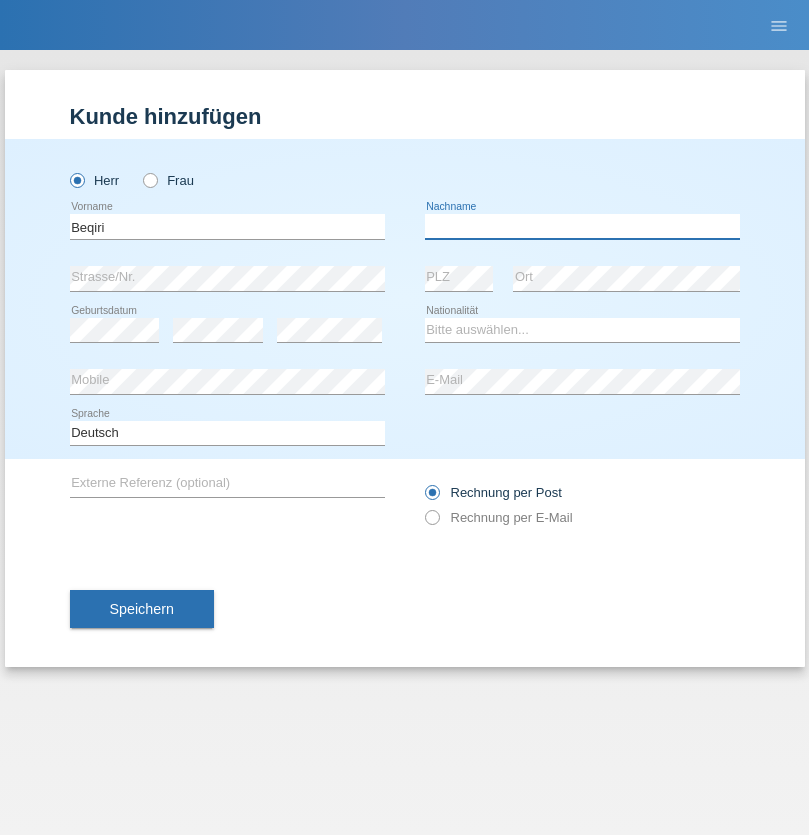 click at bounding box center (582, 226) 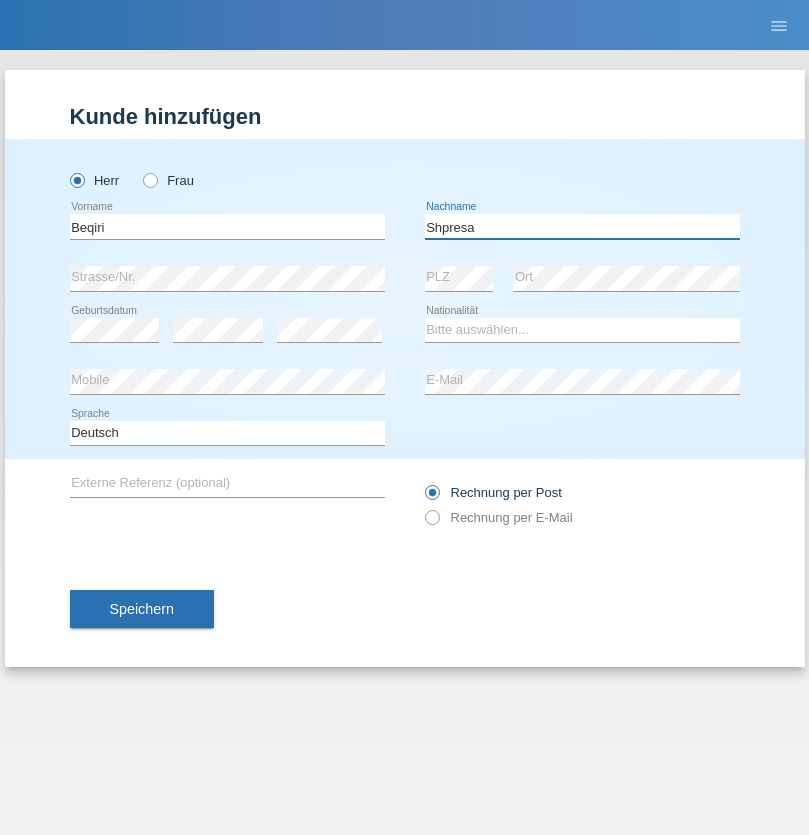 type on "Shpresa" 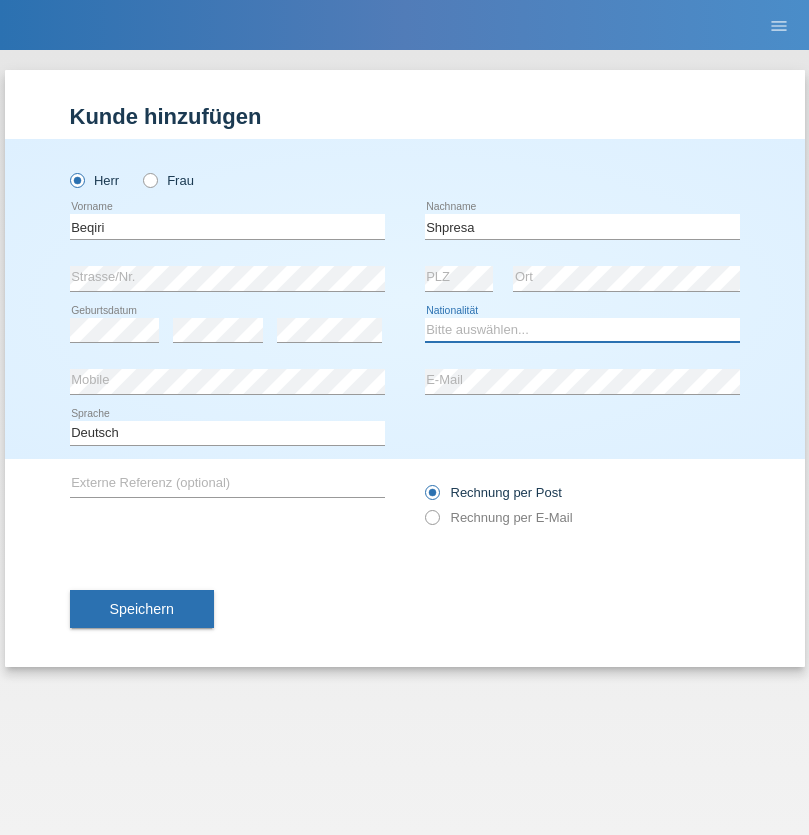 select on "XK" 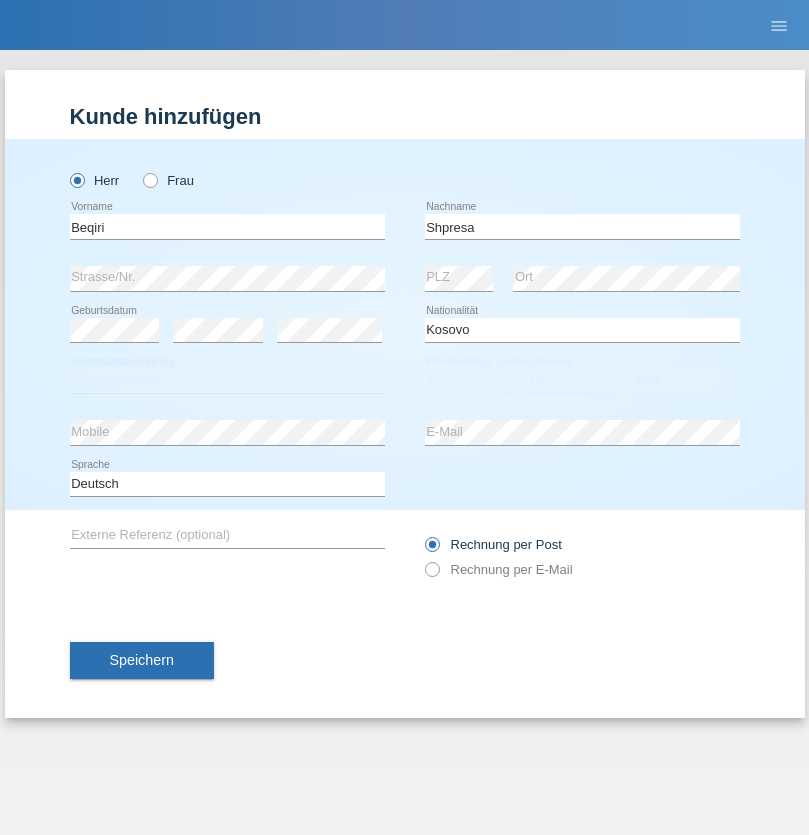 select on "C" 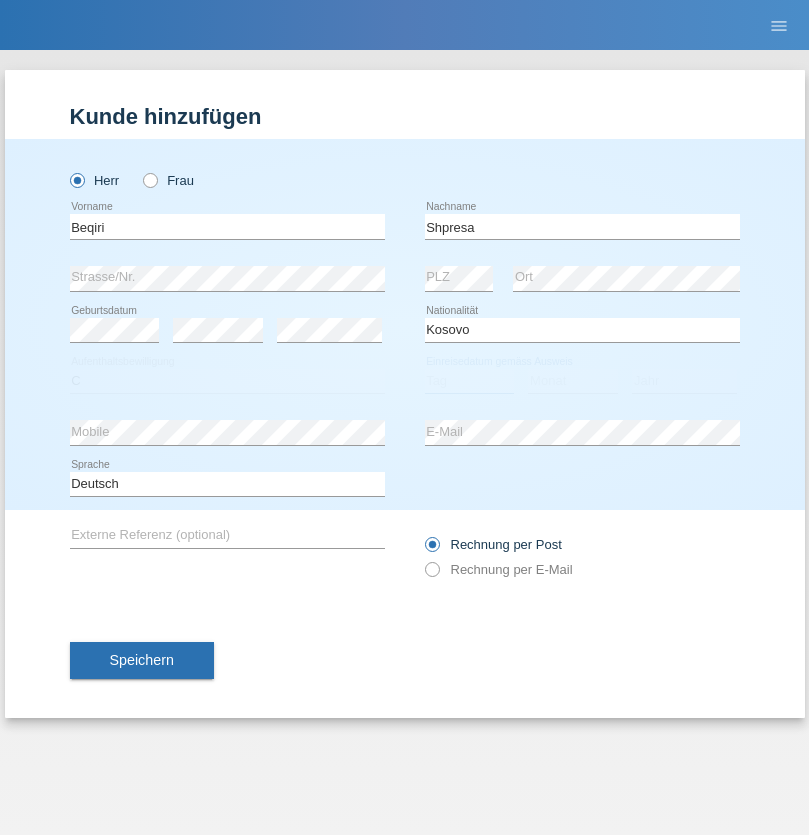 select on "08" 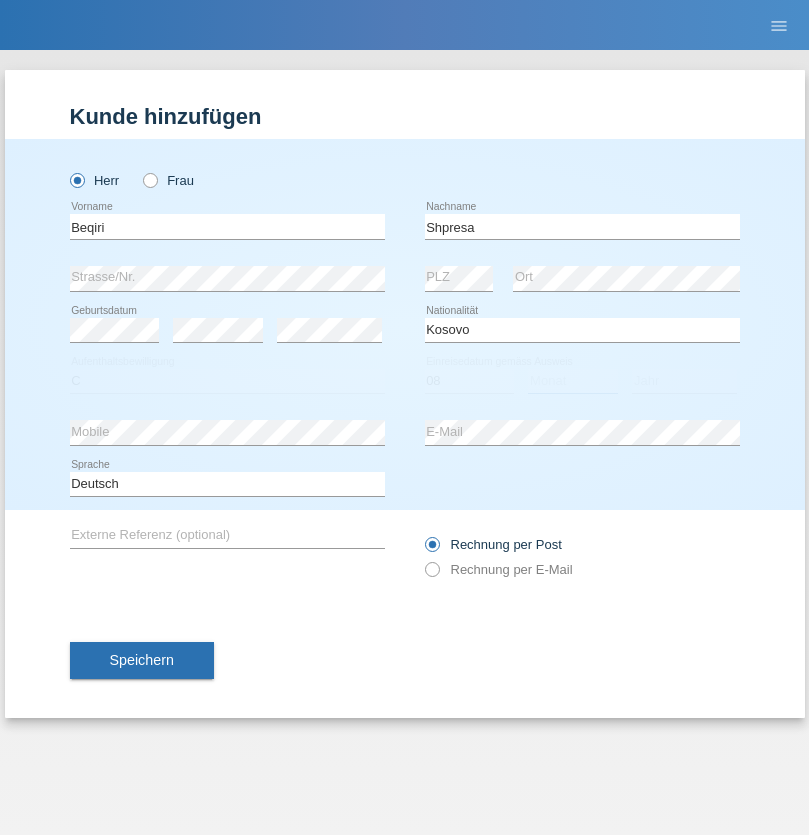 select on "02" 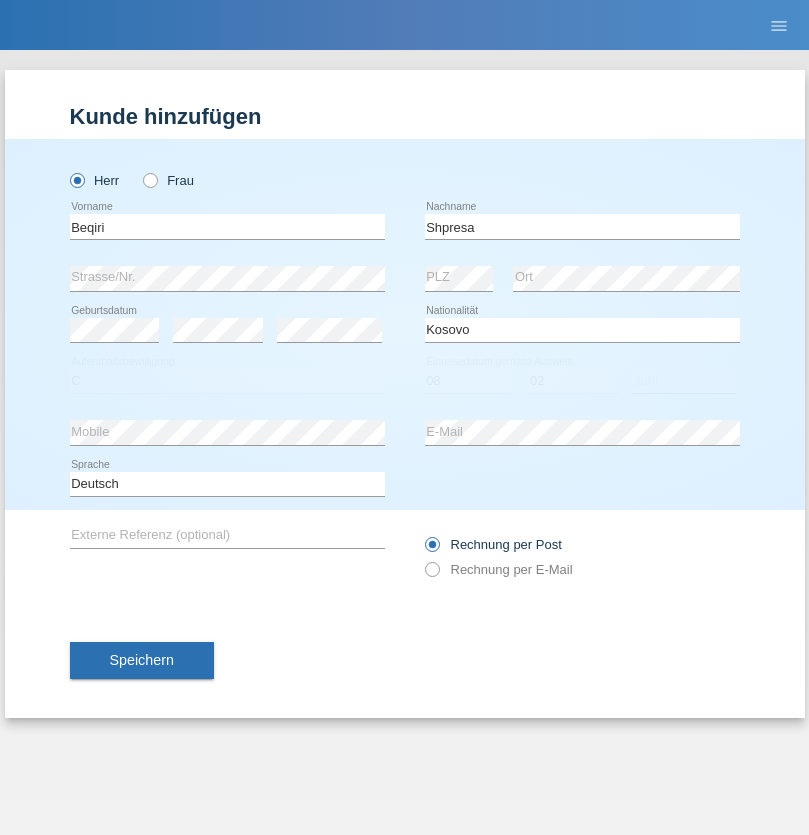select on "1979" 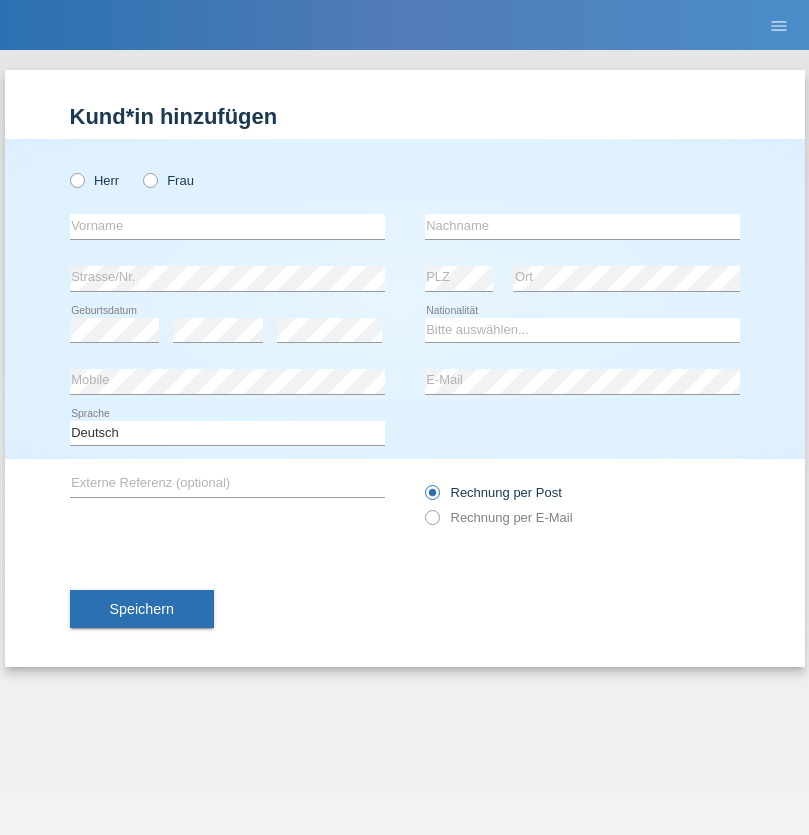 scroll, scrollTop: 0, scrollLeft: 0, axis: both 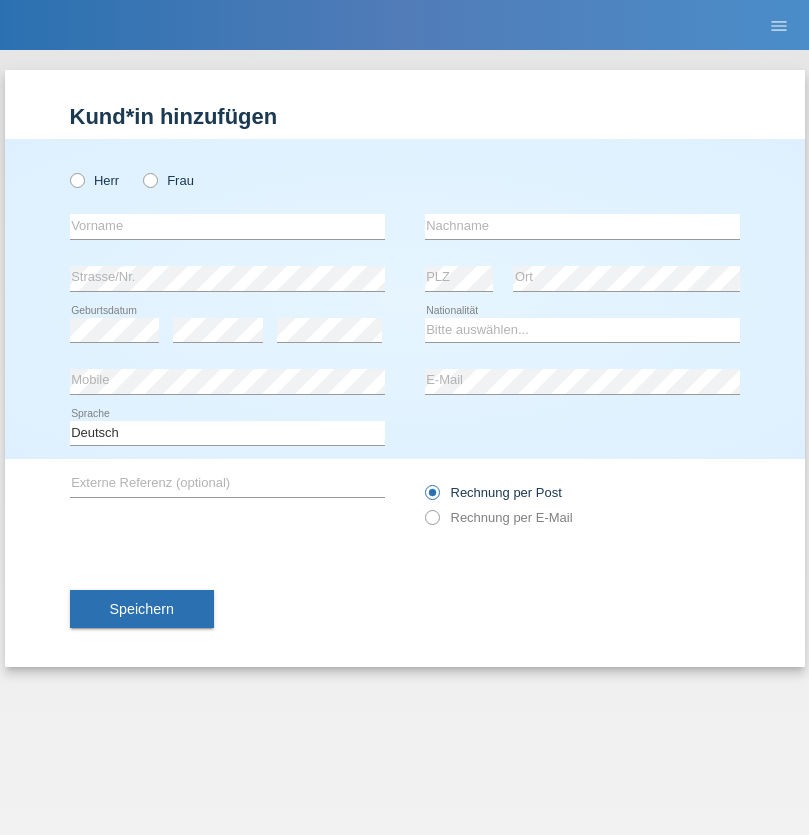 radio on "true" 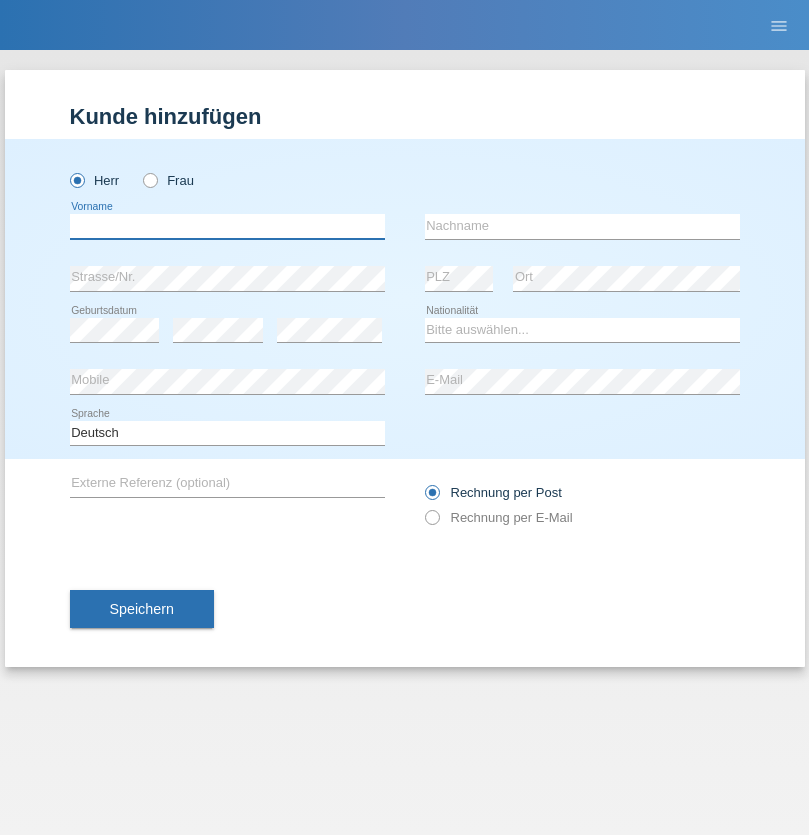 click at bounding box center (227, 226) 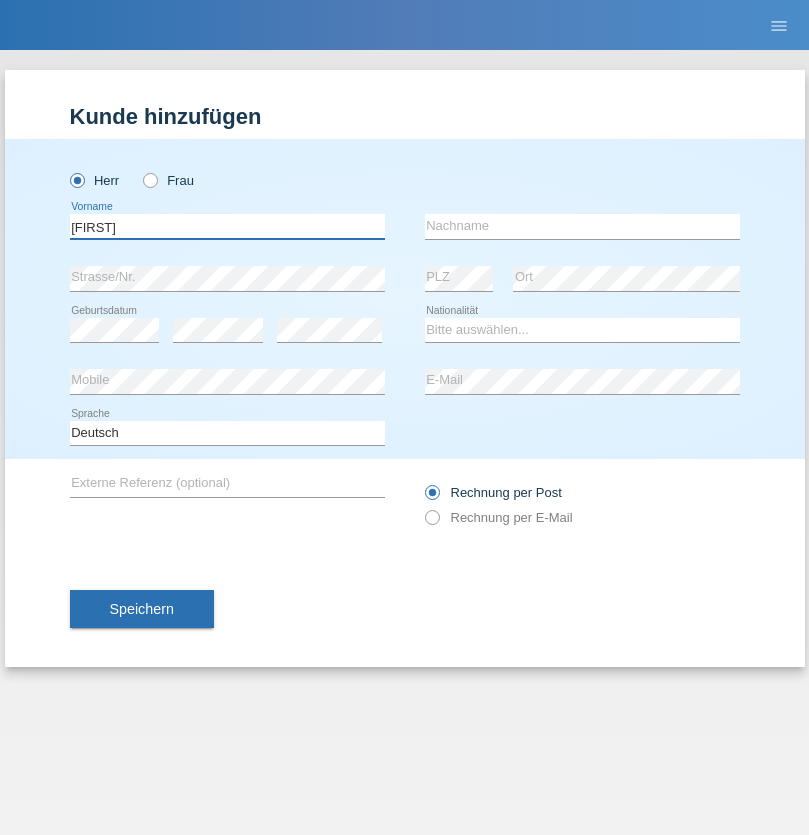 type on "[FIRST]" 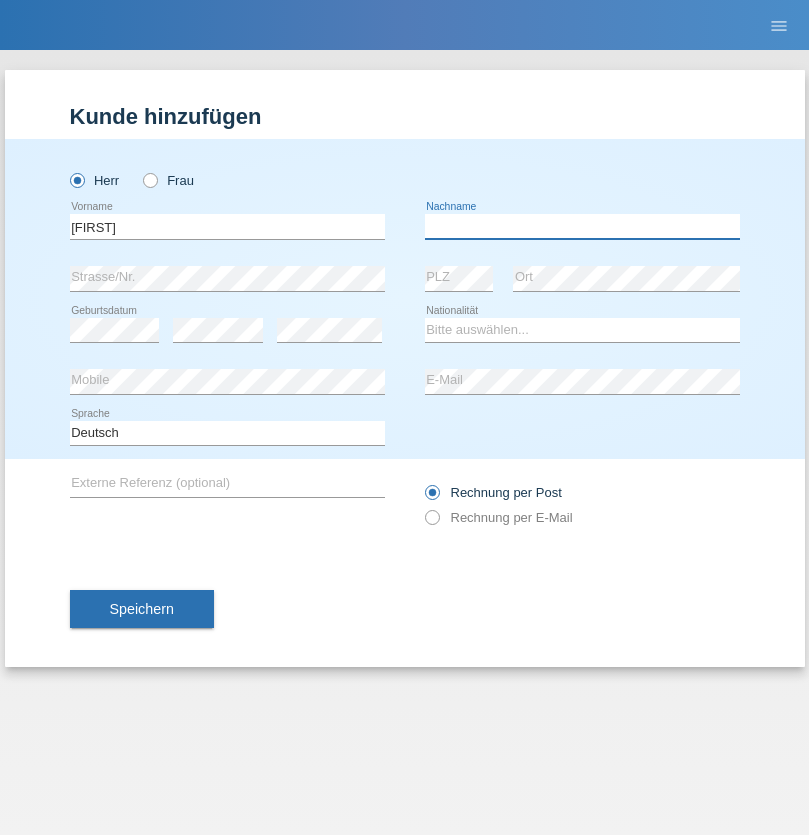 click at bounding box center [582, 226] 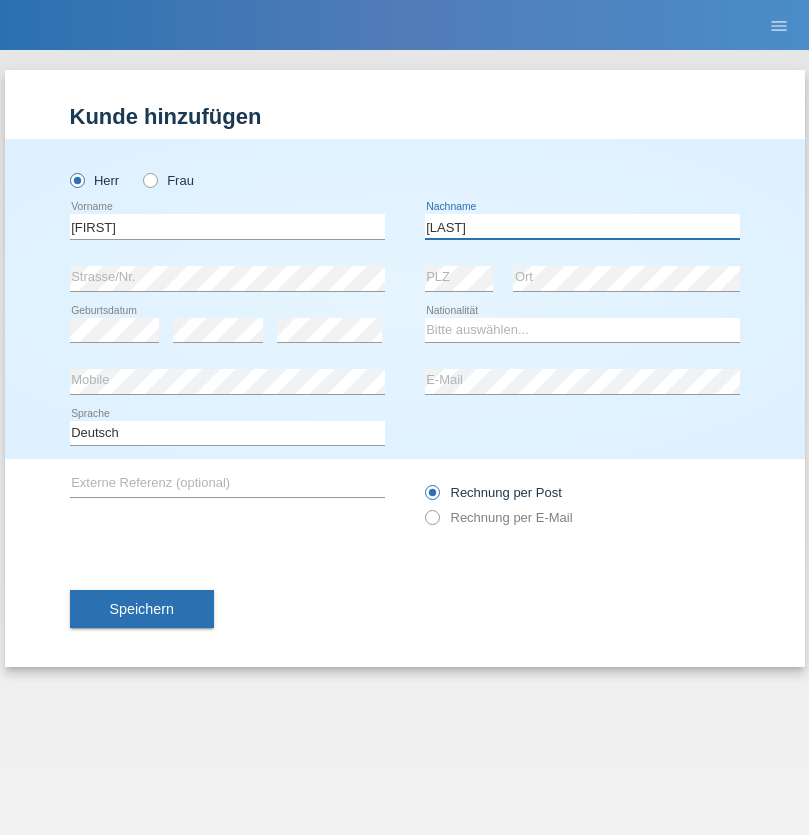type on "[LAST]" 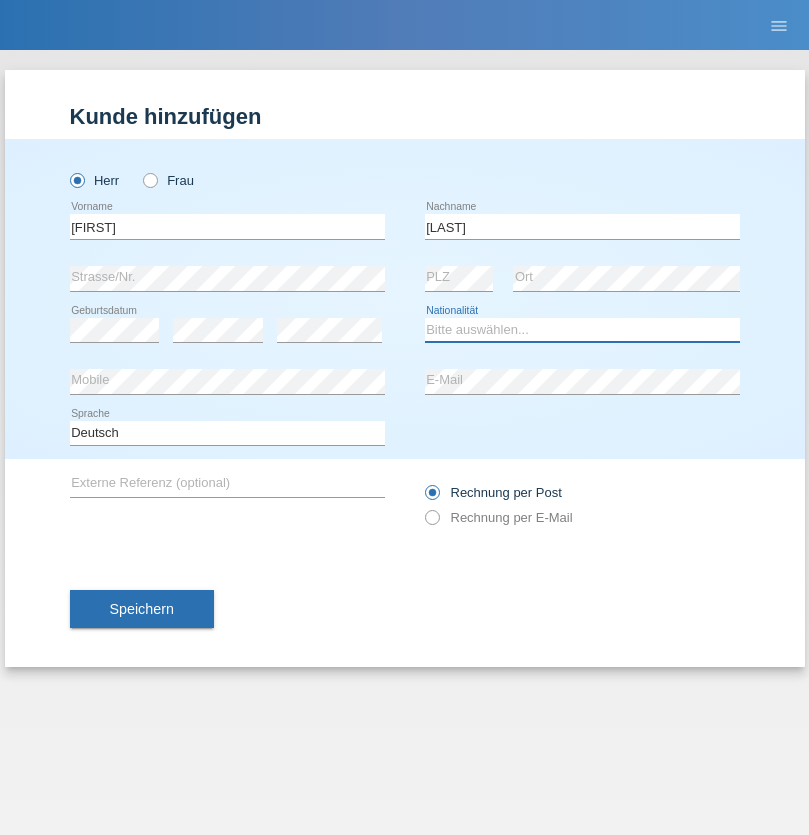 select on "CH" 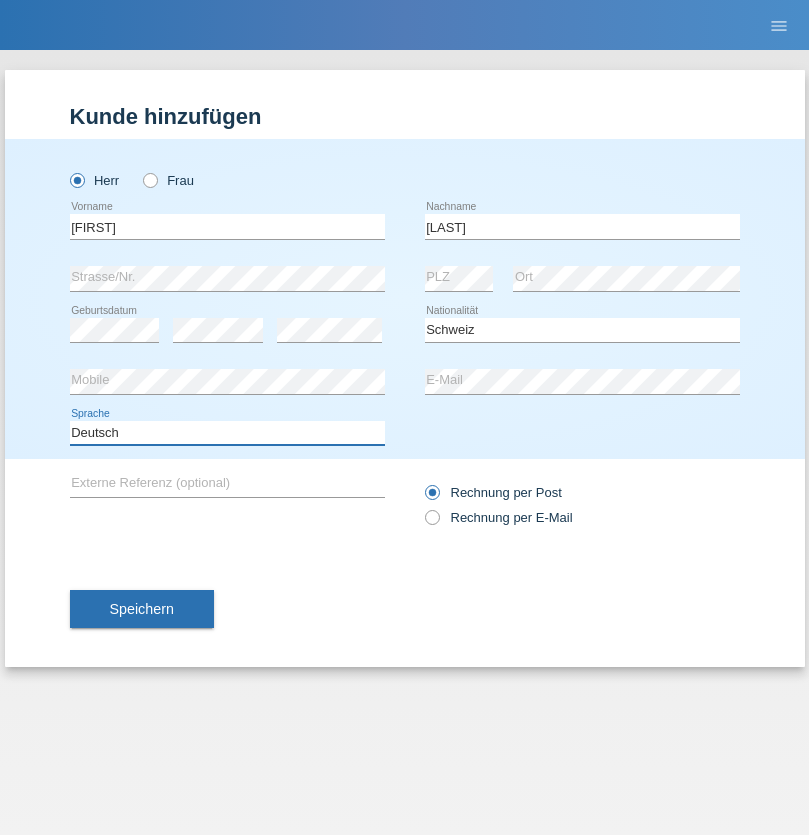select on "en" 